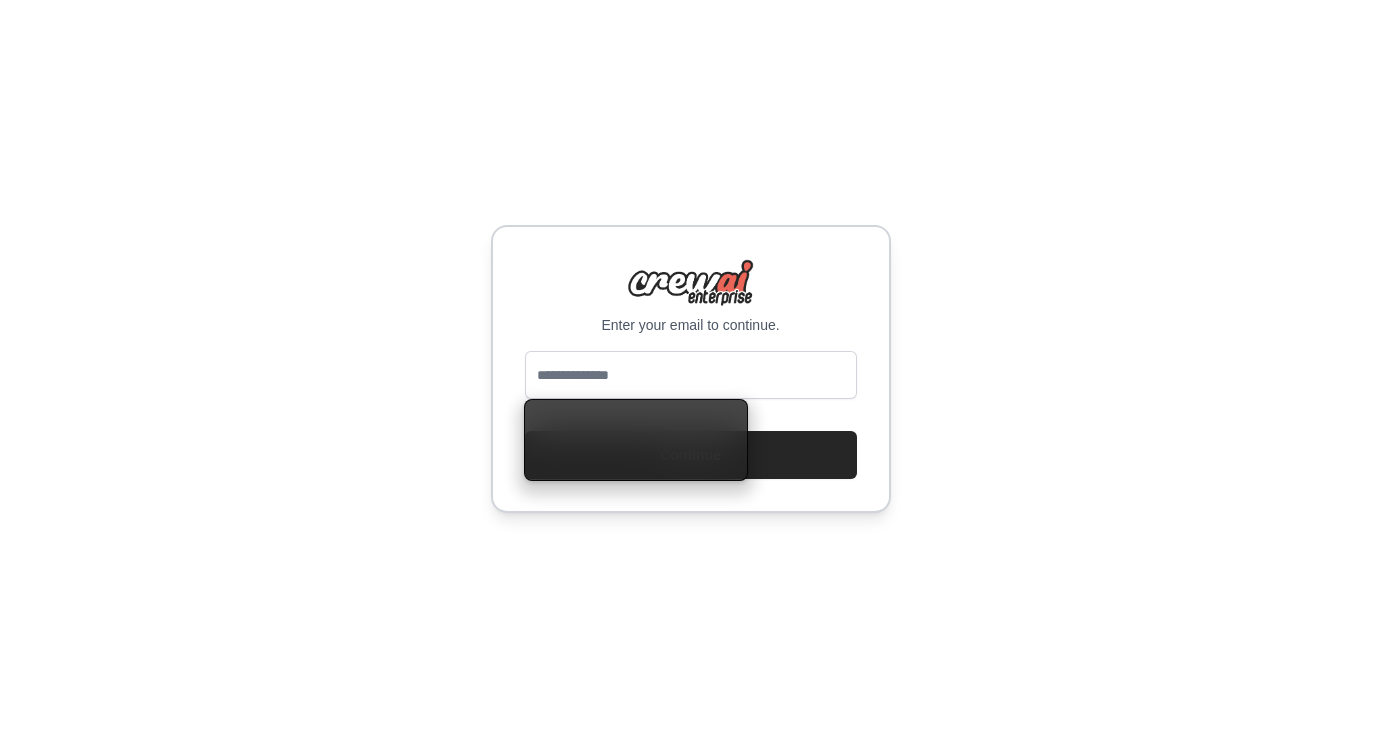 scroll, scrollTop: 0, scrollLeft: 0, axis: both 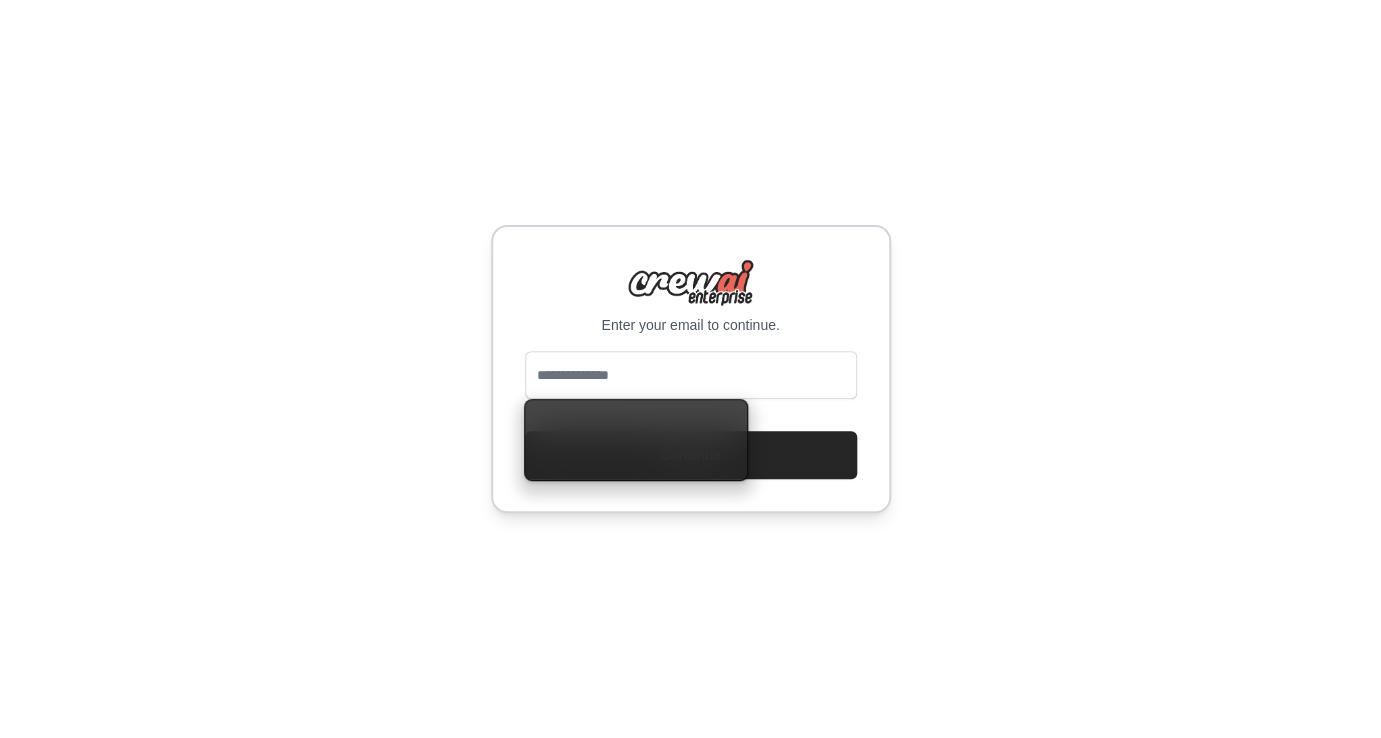 click at bounding box center (691, 375) 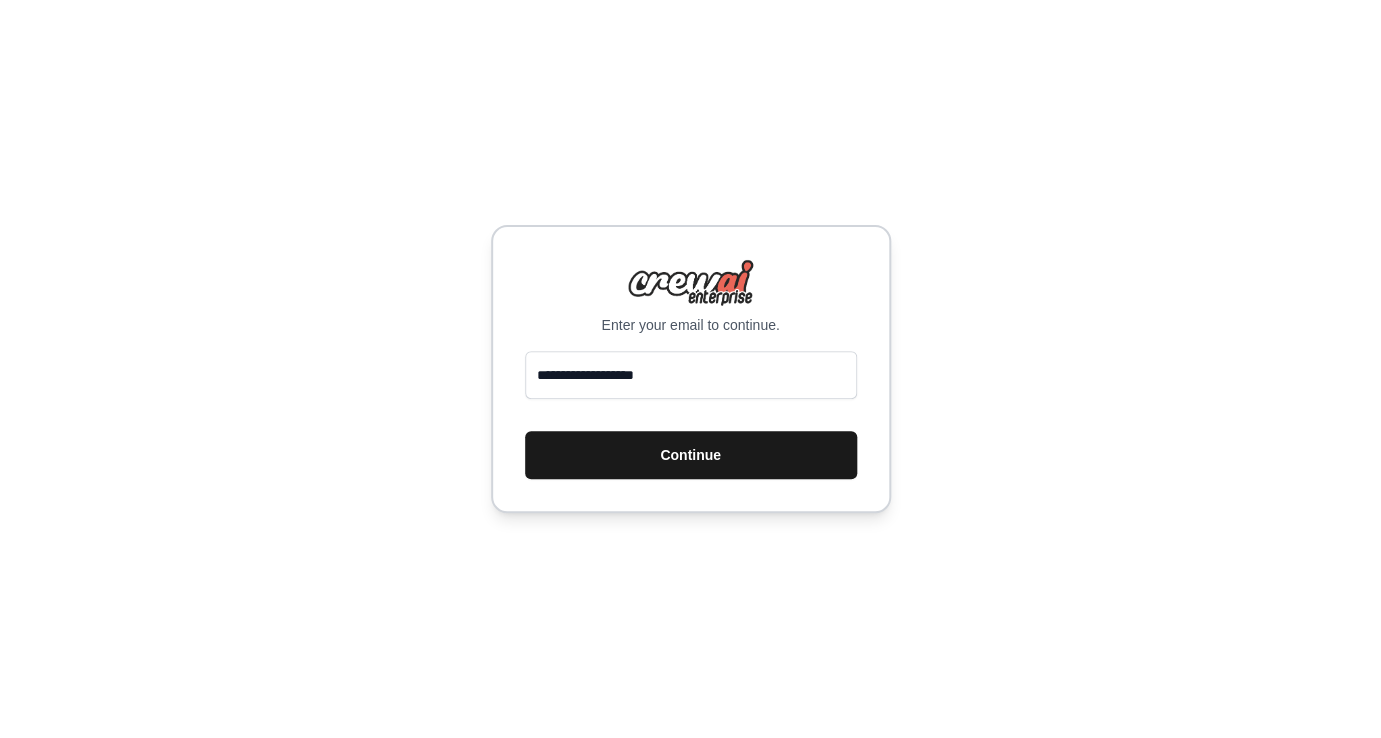 type on "**********" 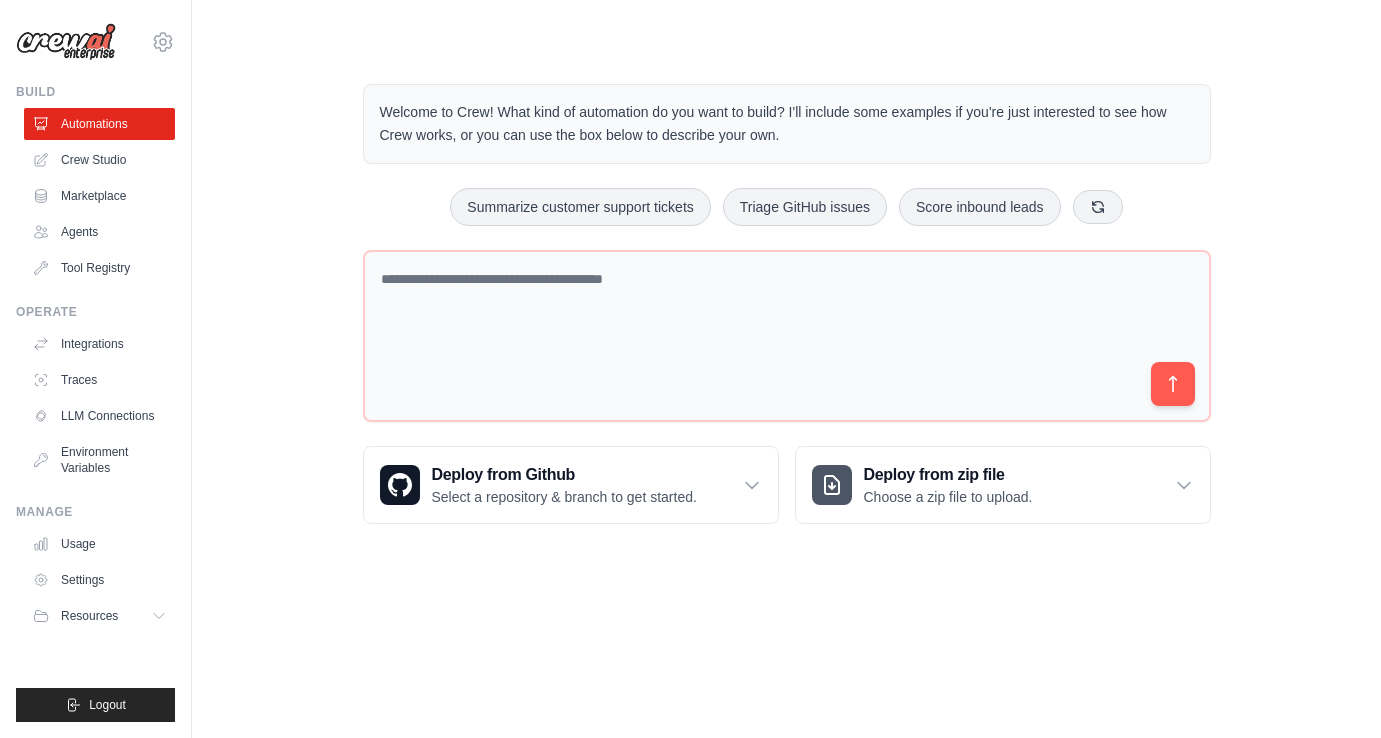 scroll, scrollTop: 0, scrollLeft: 0, axis: both 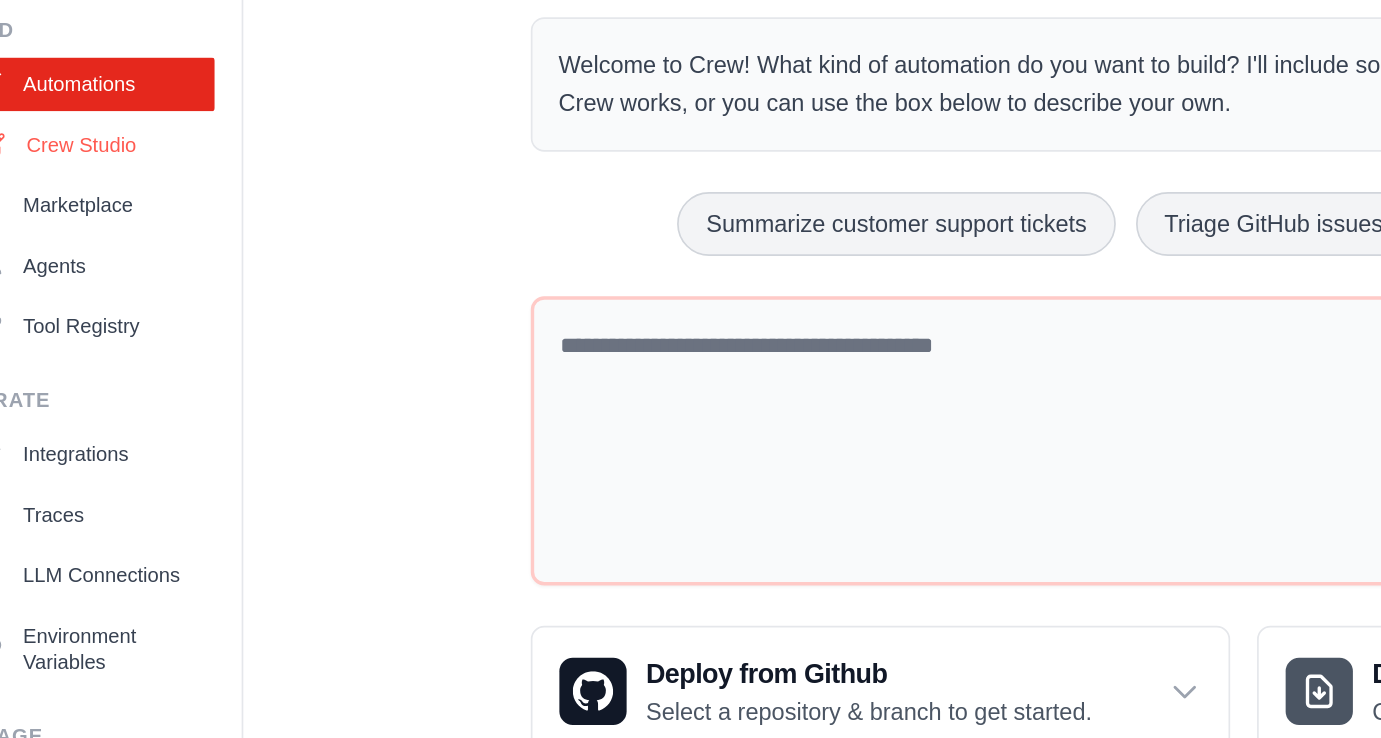 click on "Crew Studio" at bounding box center (101, 160) 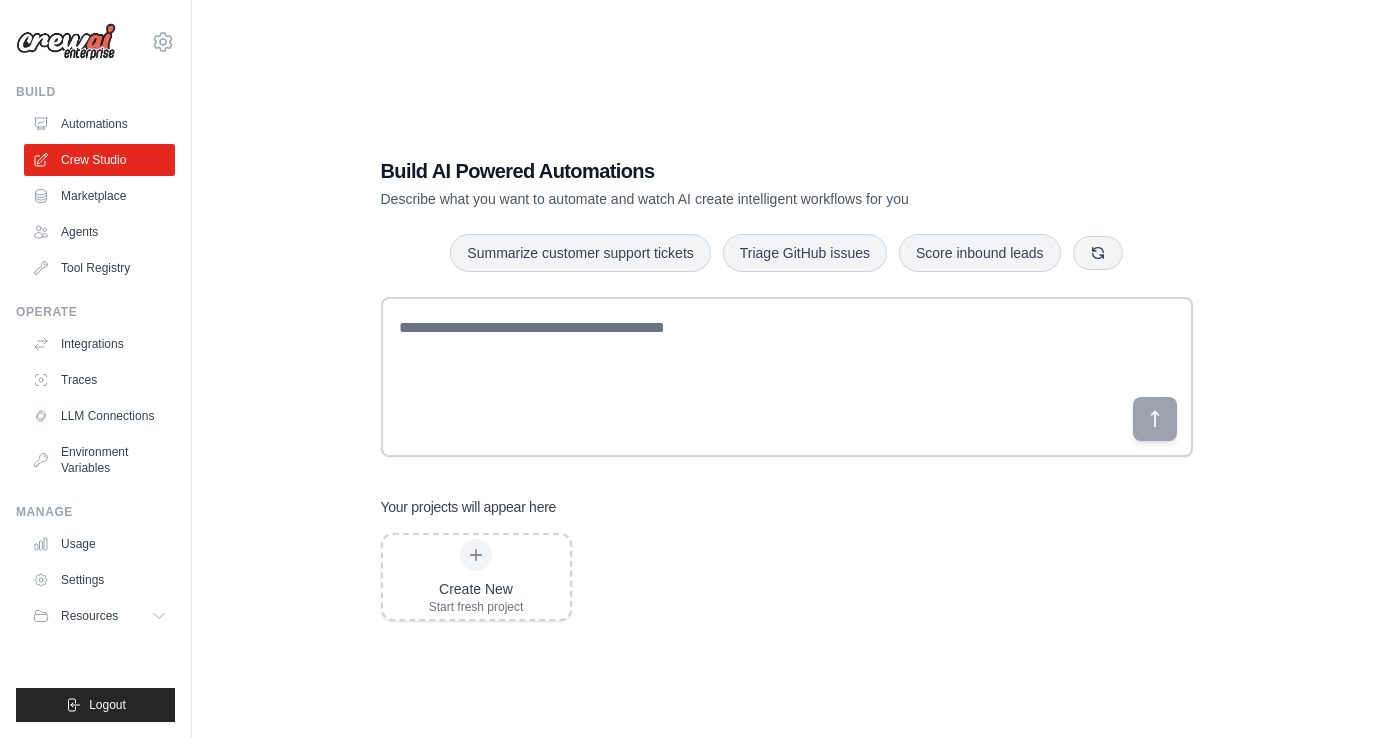 scroll, scrollTop: 0, scrollLeft: 0, axis: both 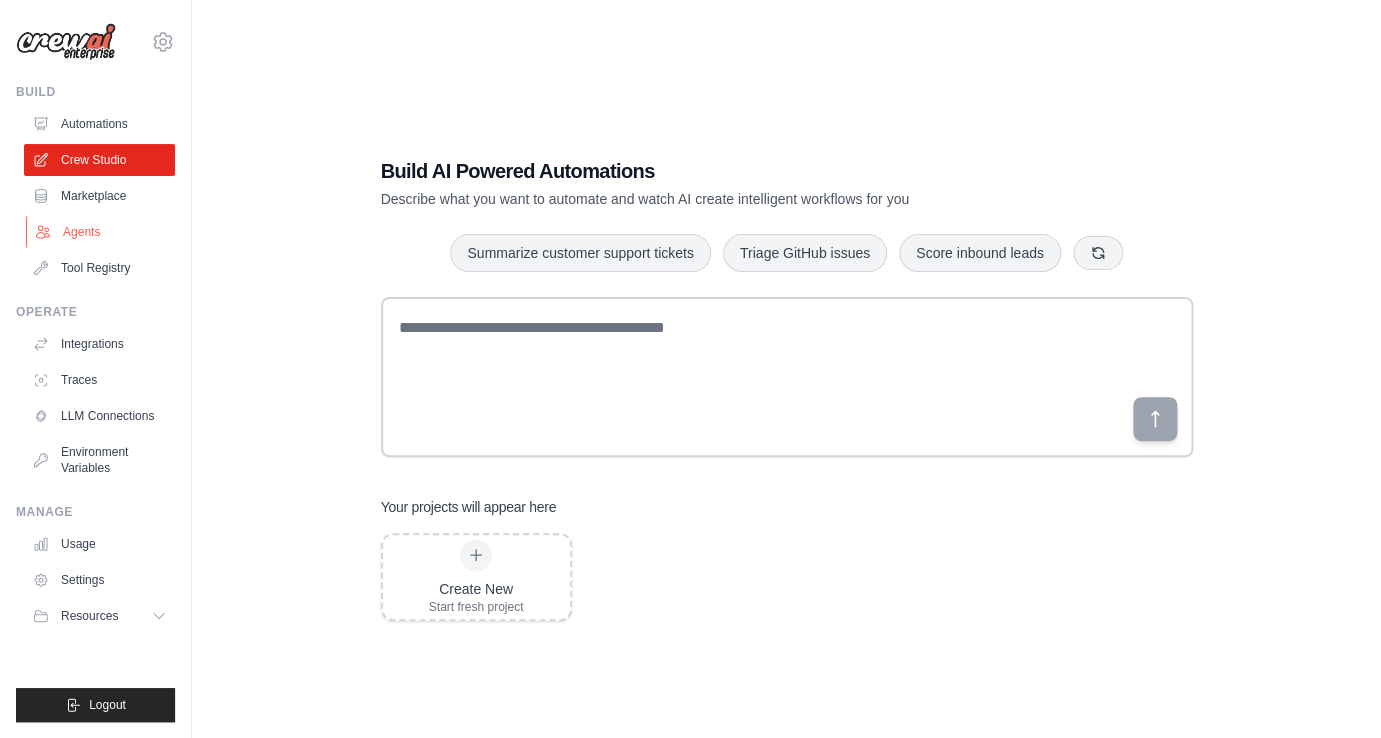click on "Agents" at bounding box center (101, 232) 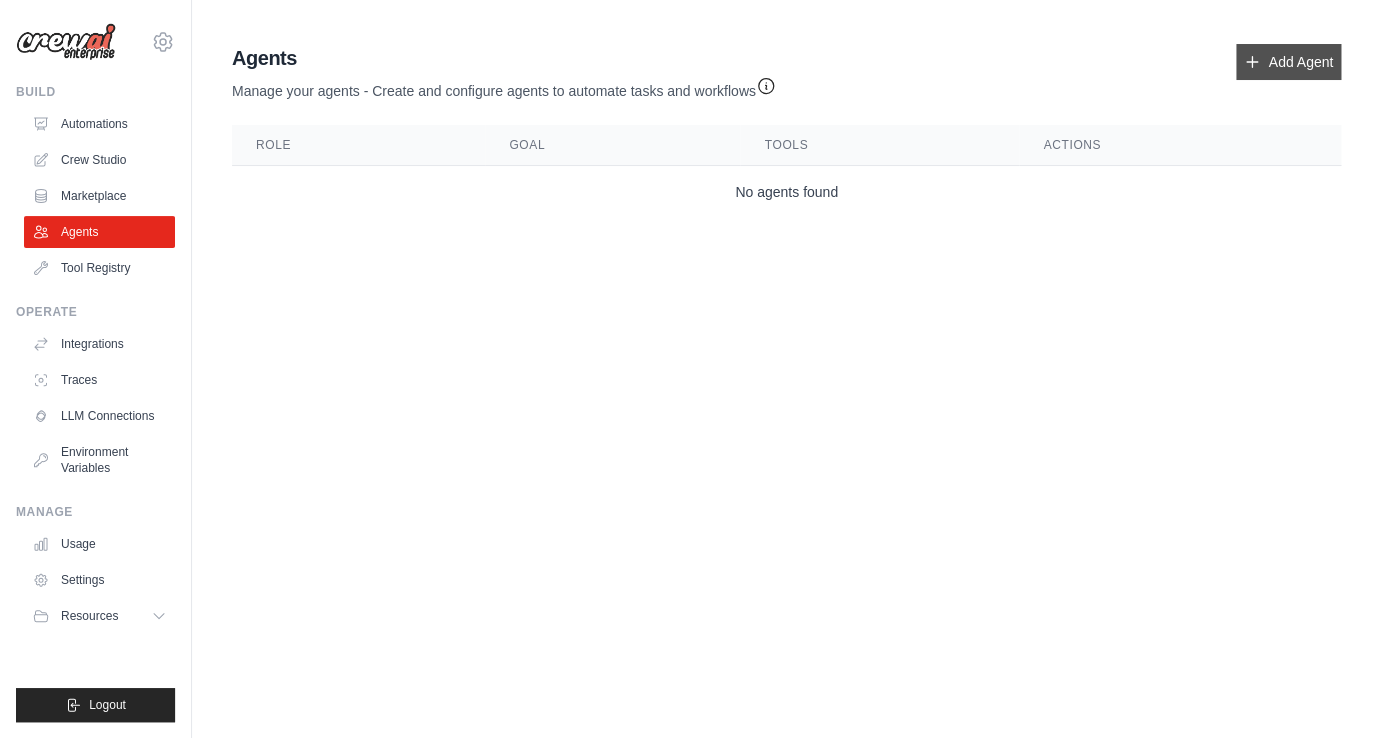 click on "Add Agent" at bounding box center [1288, 62] 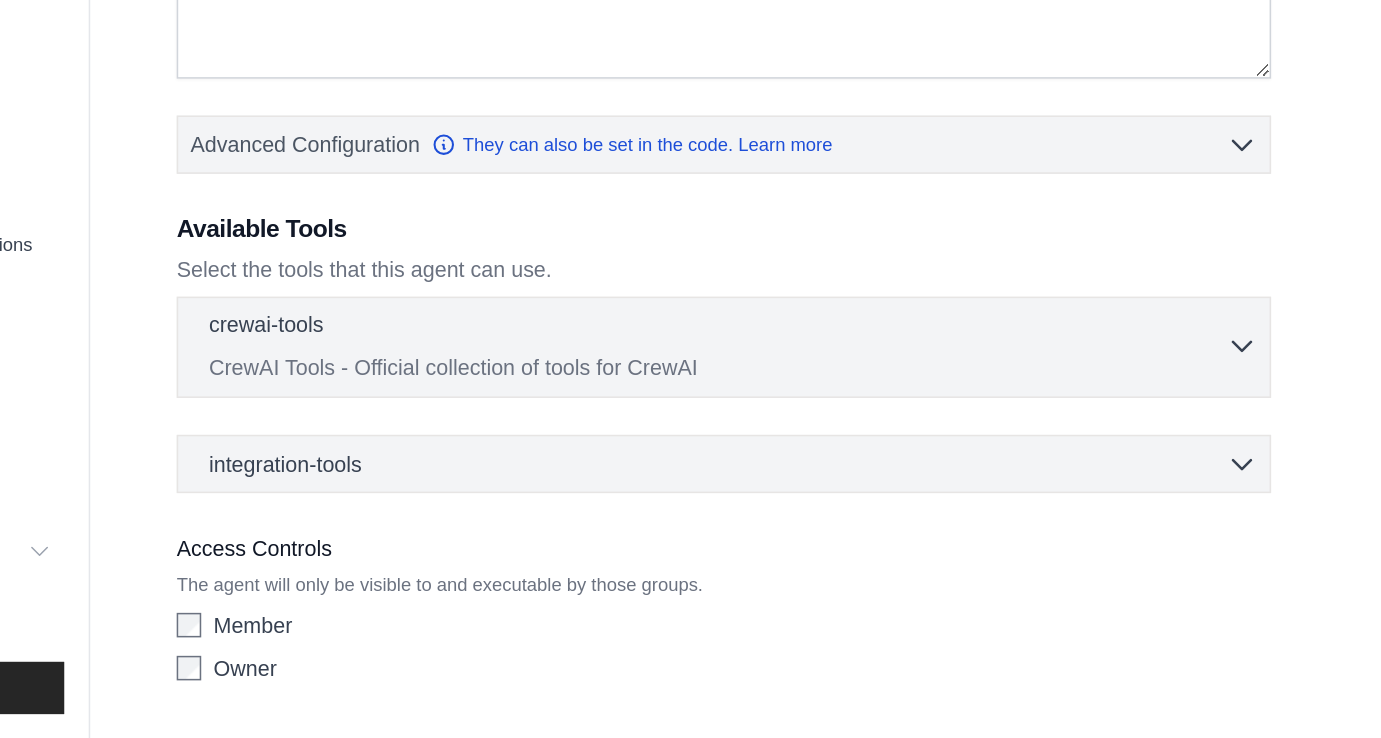scroll, scrollTop: 188, scrollLeft: 0, axis: vertical 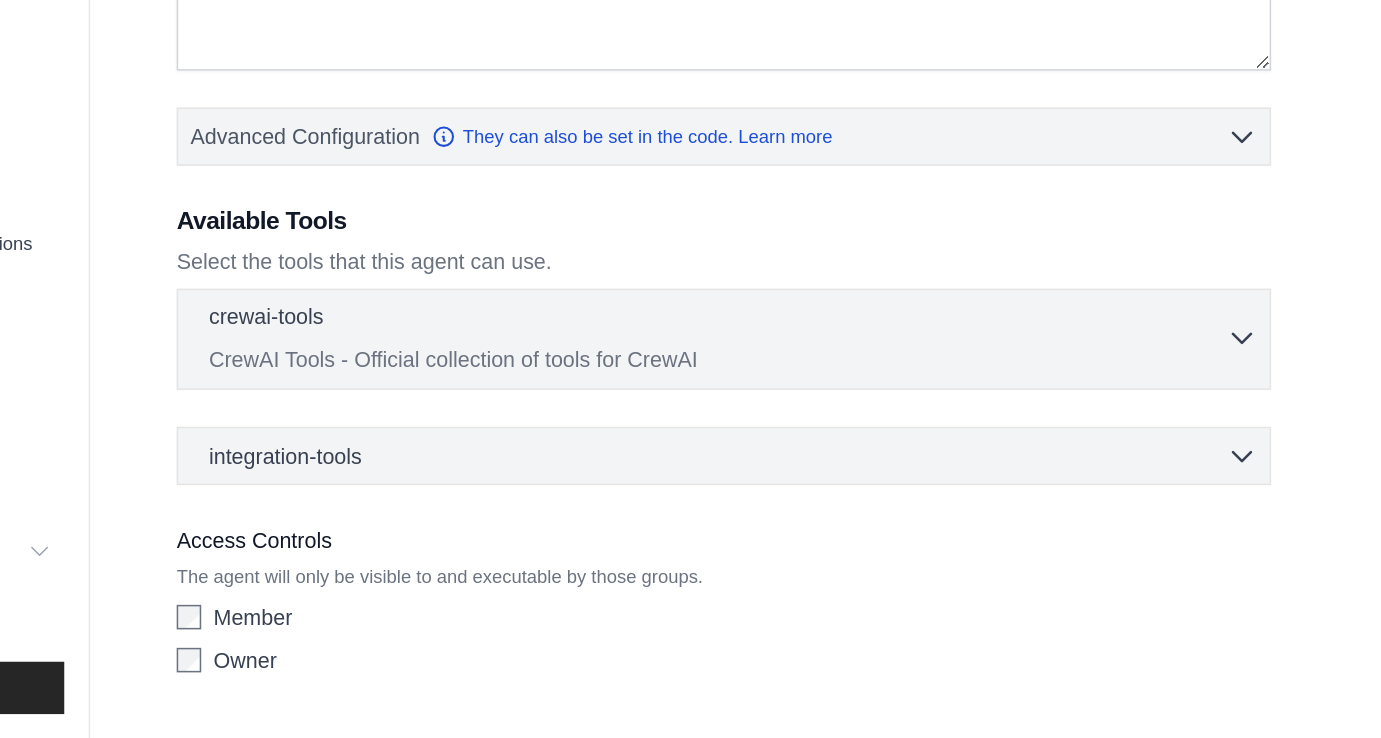 click 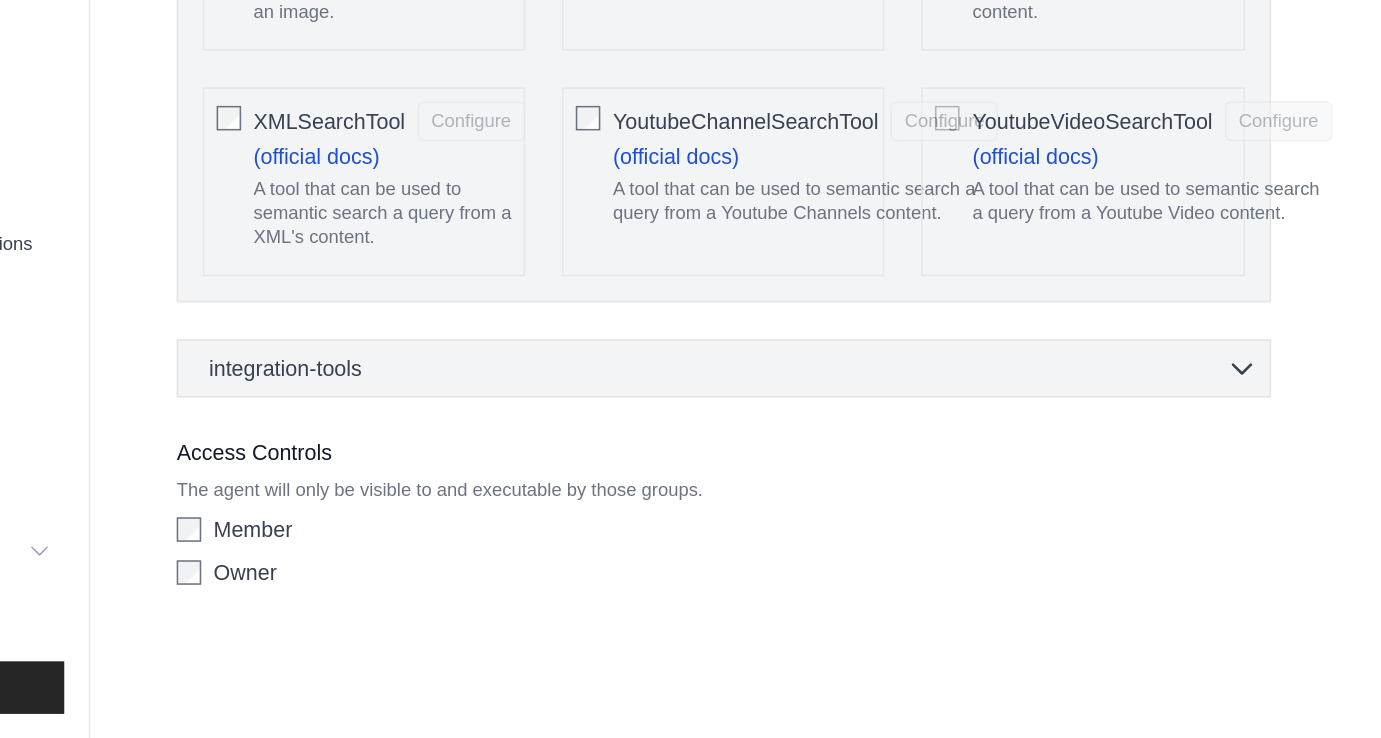 scroll, scrollTop: 4258, scrollLeft: 0, axis: vertical 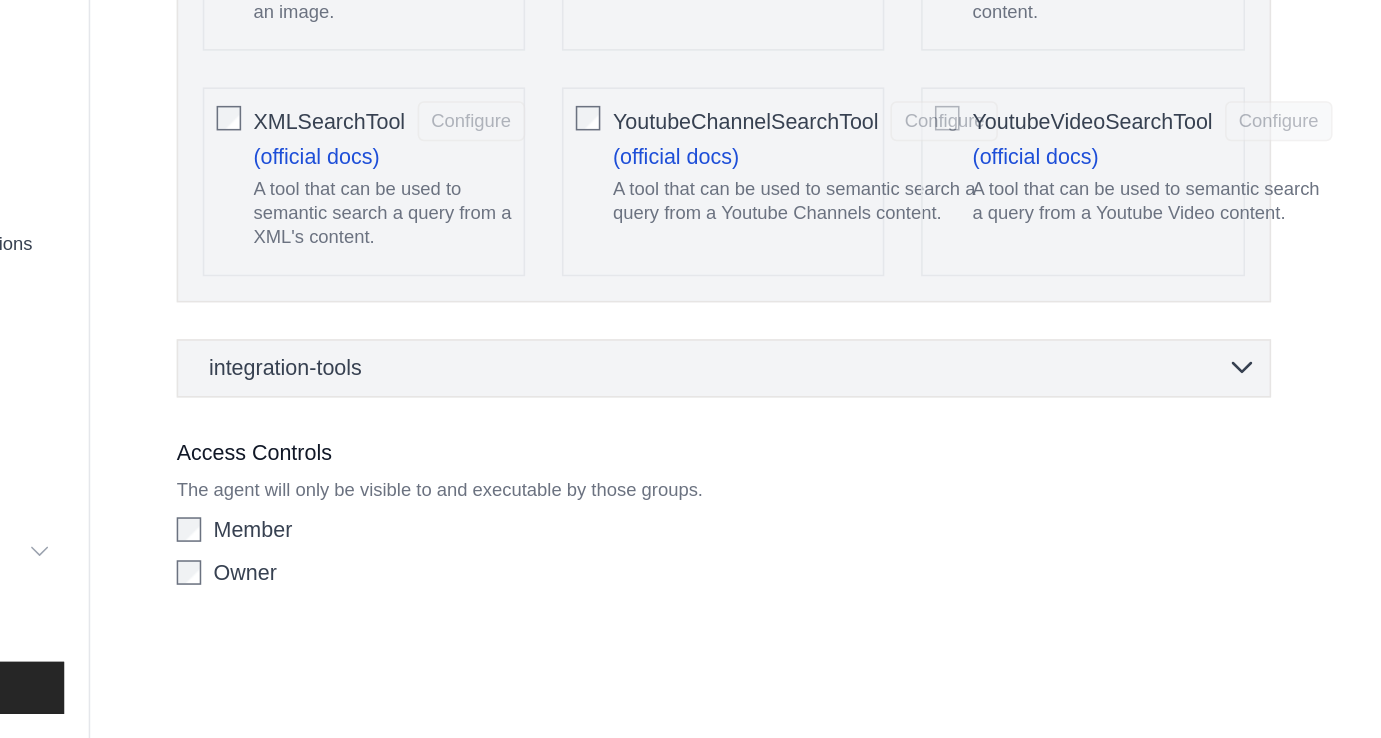 click on "integration-tools
0 selected" at bounding box center [610, 496] 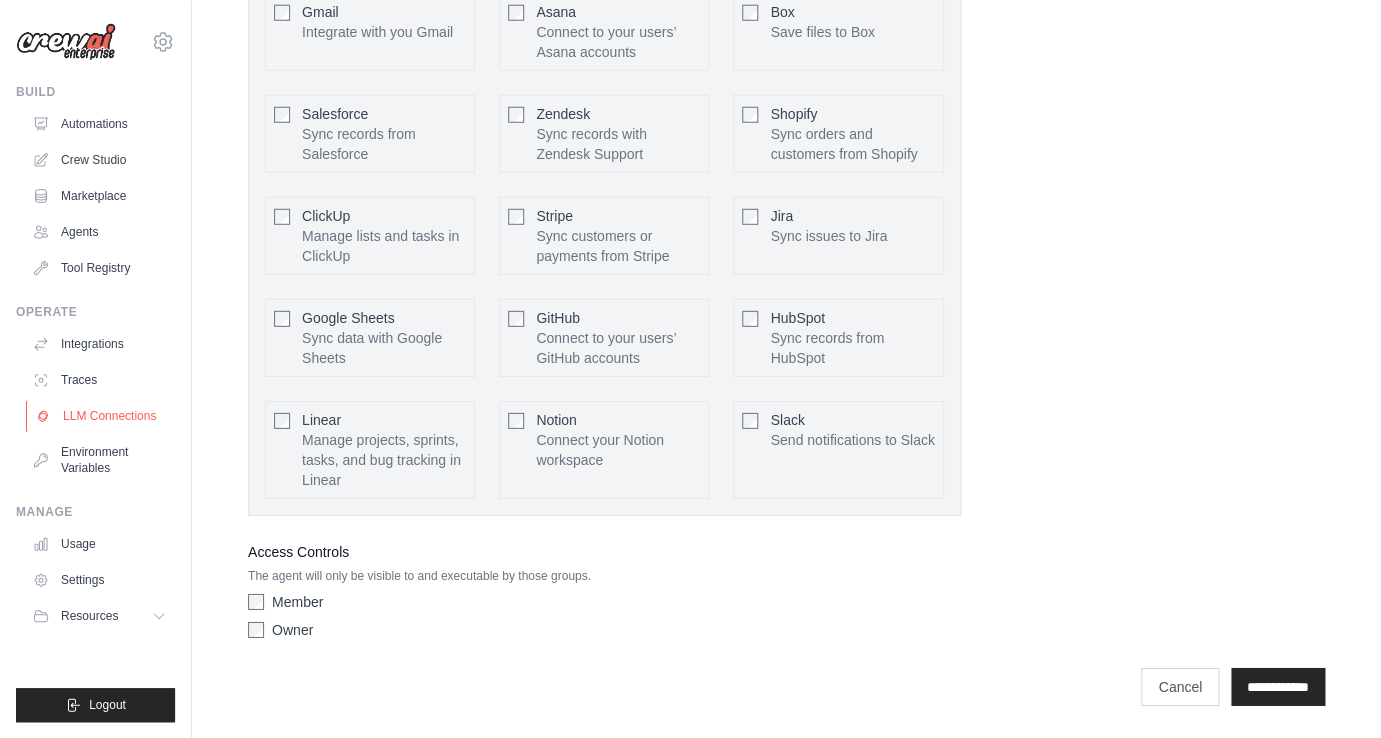 scroll, scrollTop: 4851, scrollLeft: 0, axis: vertical 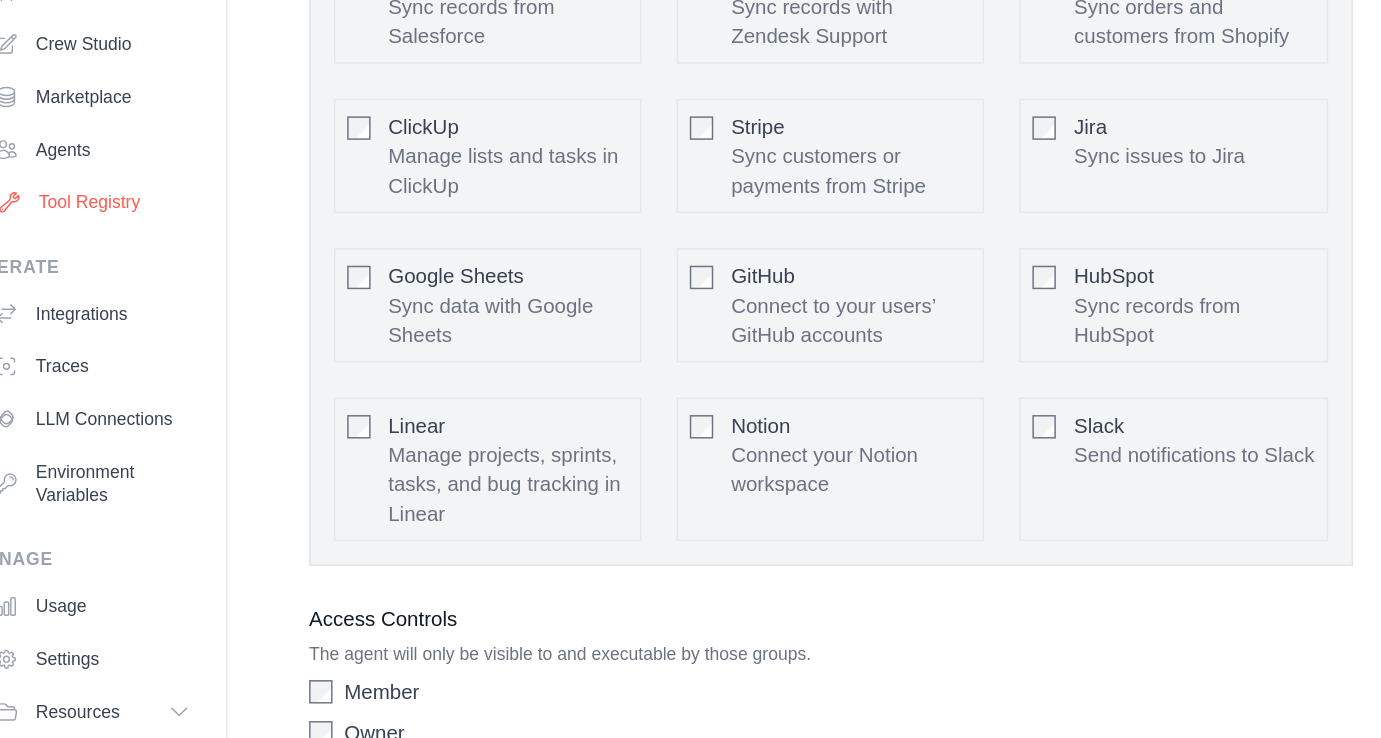 click on "Tool Registry" at bounding box center [101, 268] 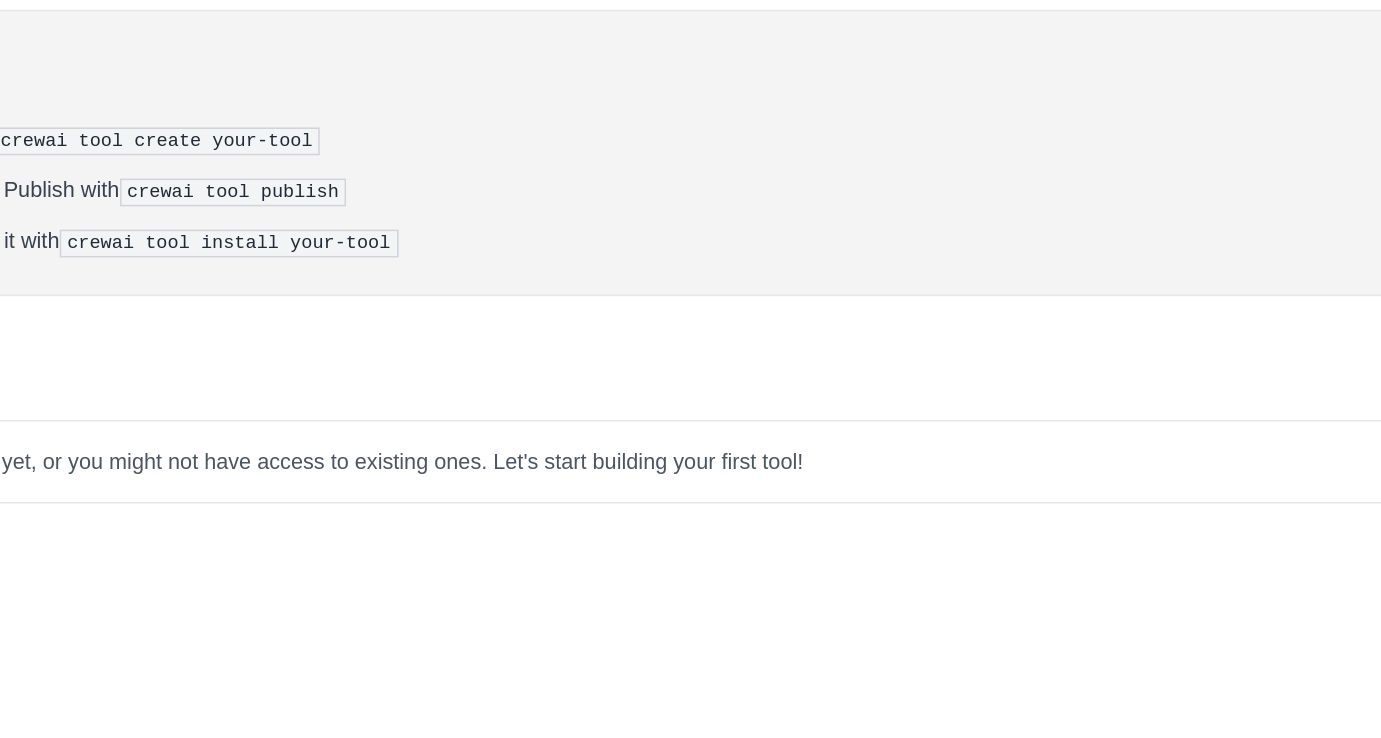 scroll, scrollTop: 4, scrollLeft: 0, axis: vertical 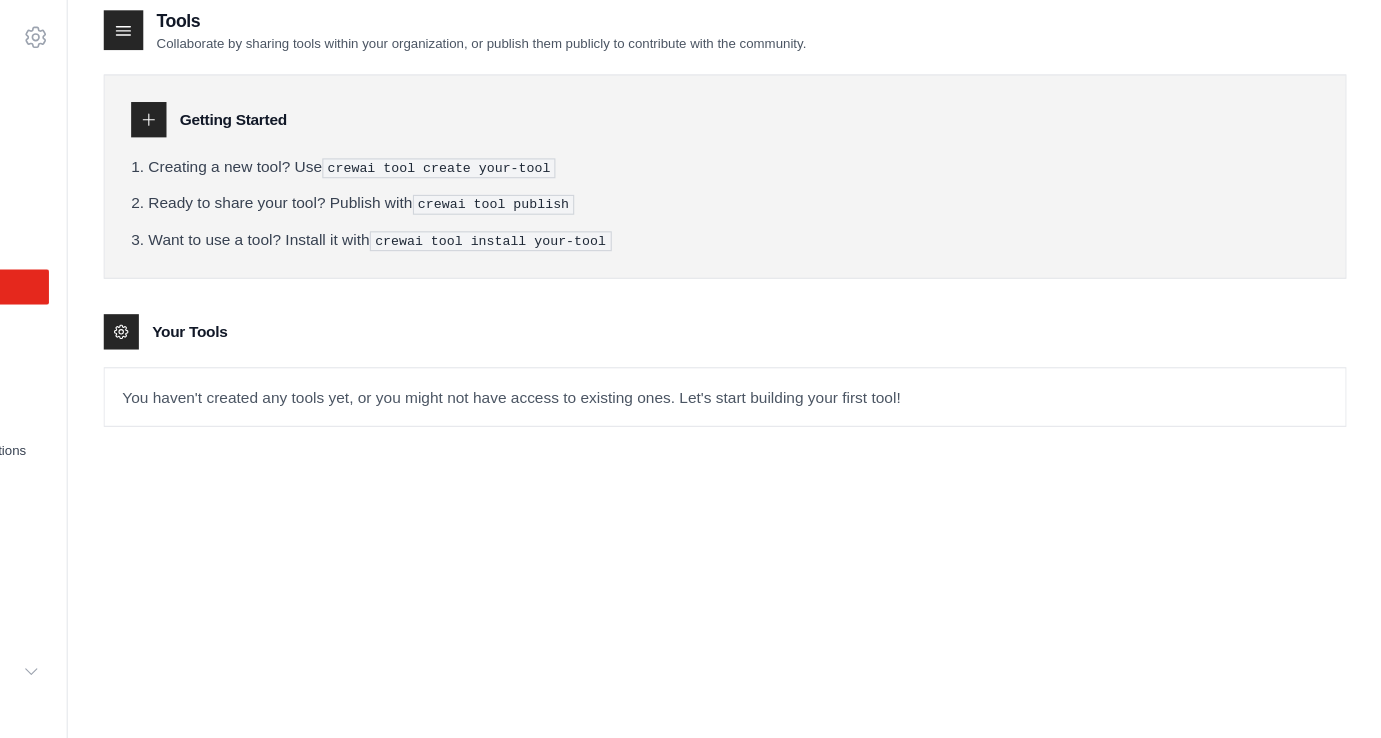 click on "You haven't created any tools yet, or you might not have access to
existing ones. Let's start building your first tool!" at bounding box center (786, 368) 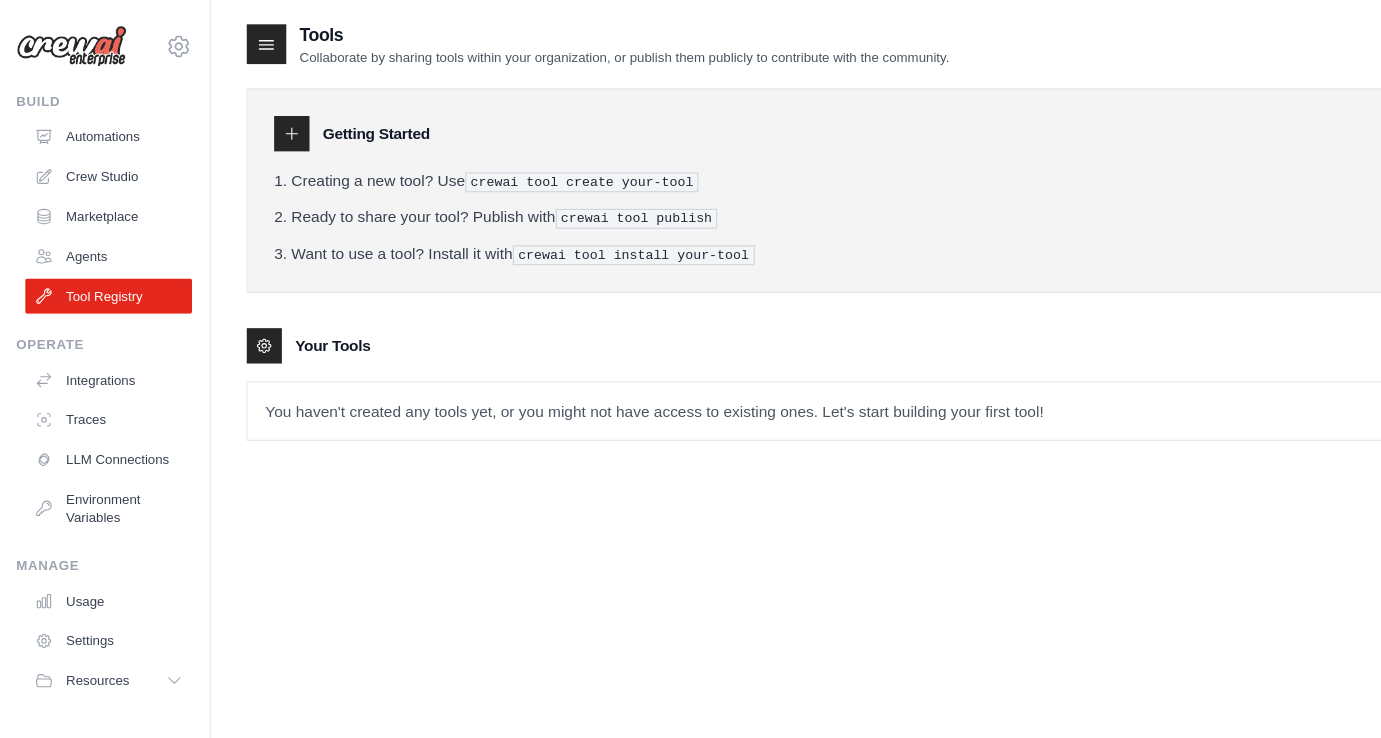 scroll, scrollTop: 0, scrollLeft: 0, axis: both 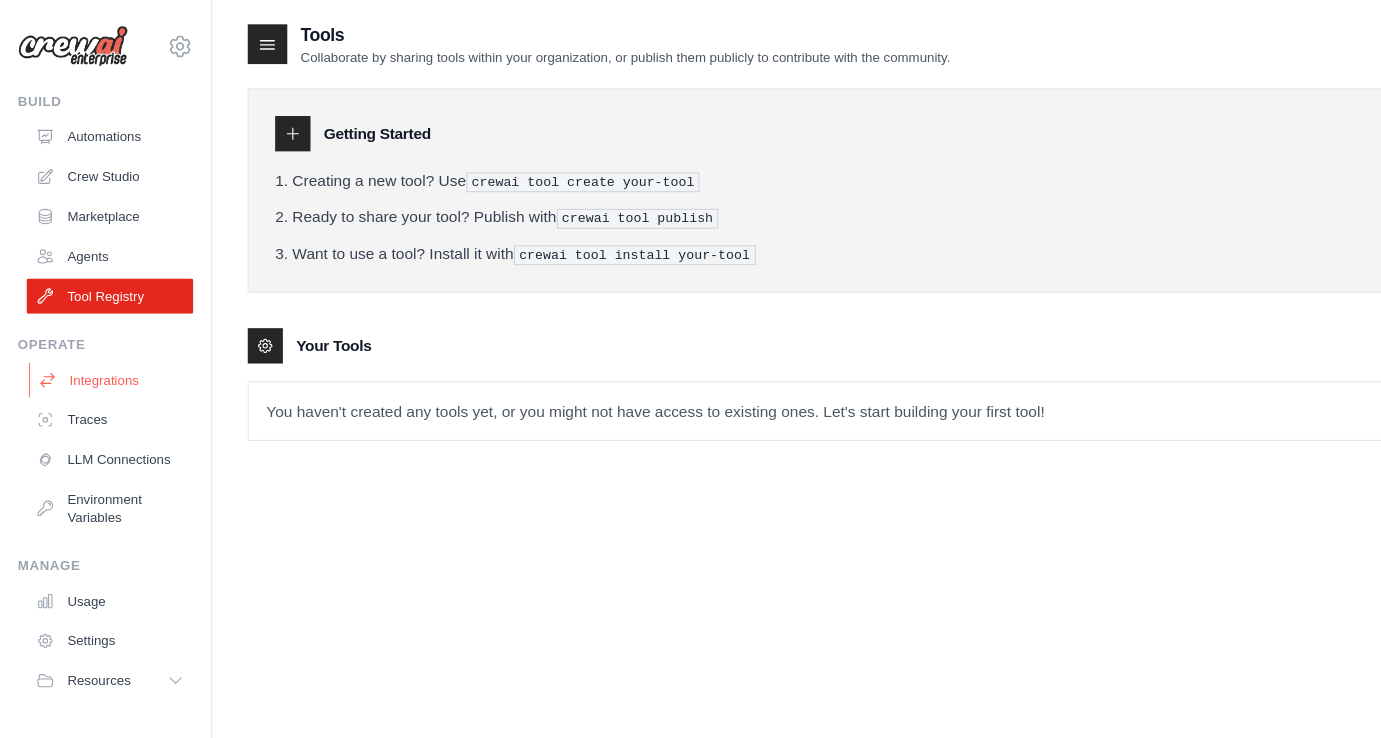 click on "Integrations" at bounding box center [101, 344] 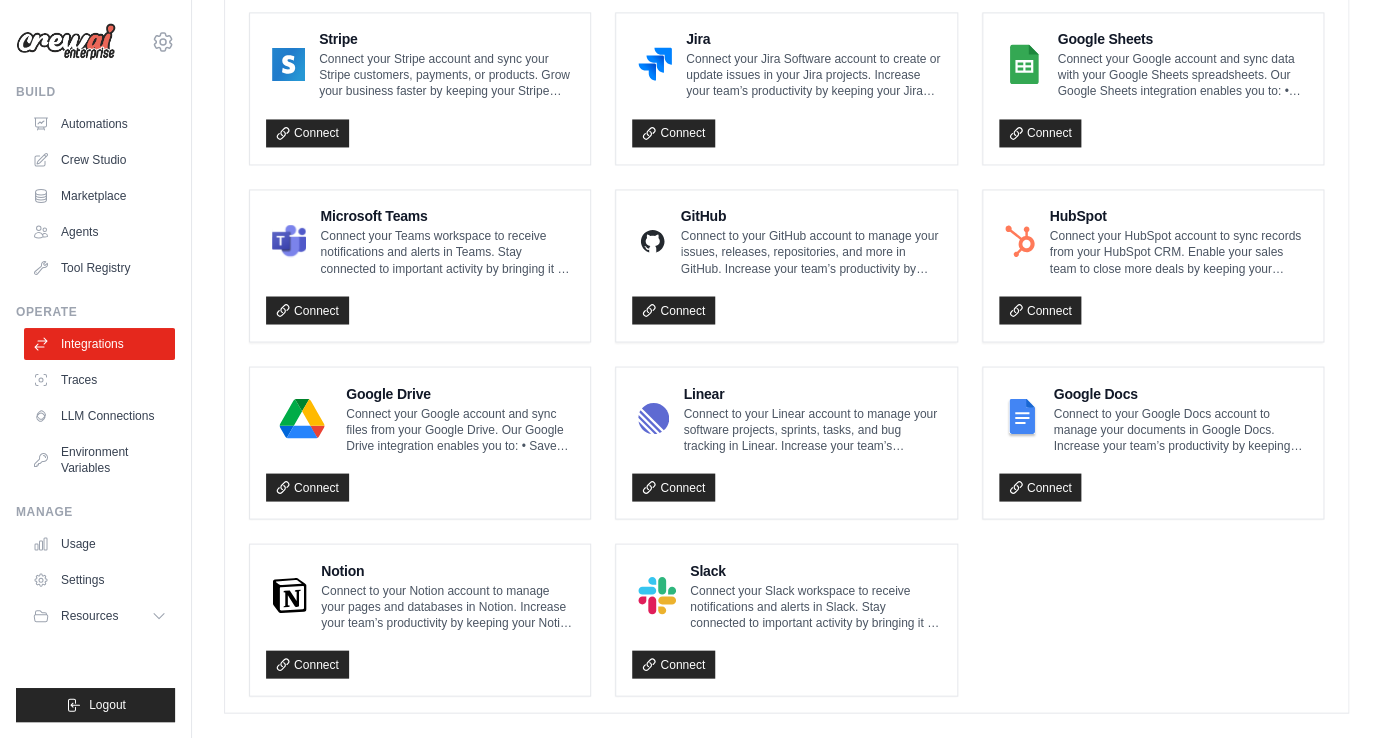 scroll, scrollTop: 1152, scrollLeft: 0, axis: vertical 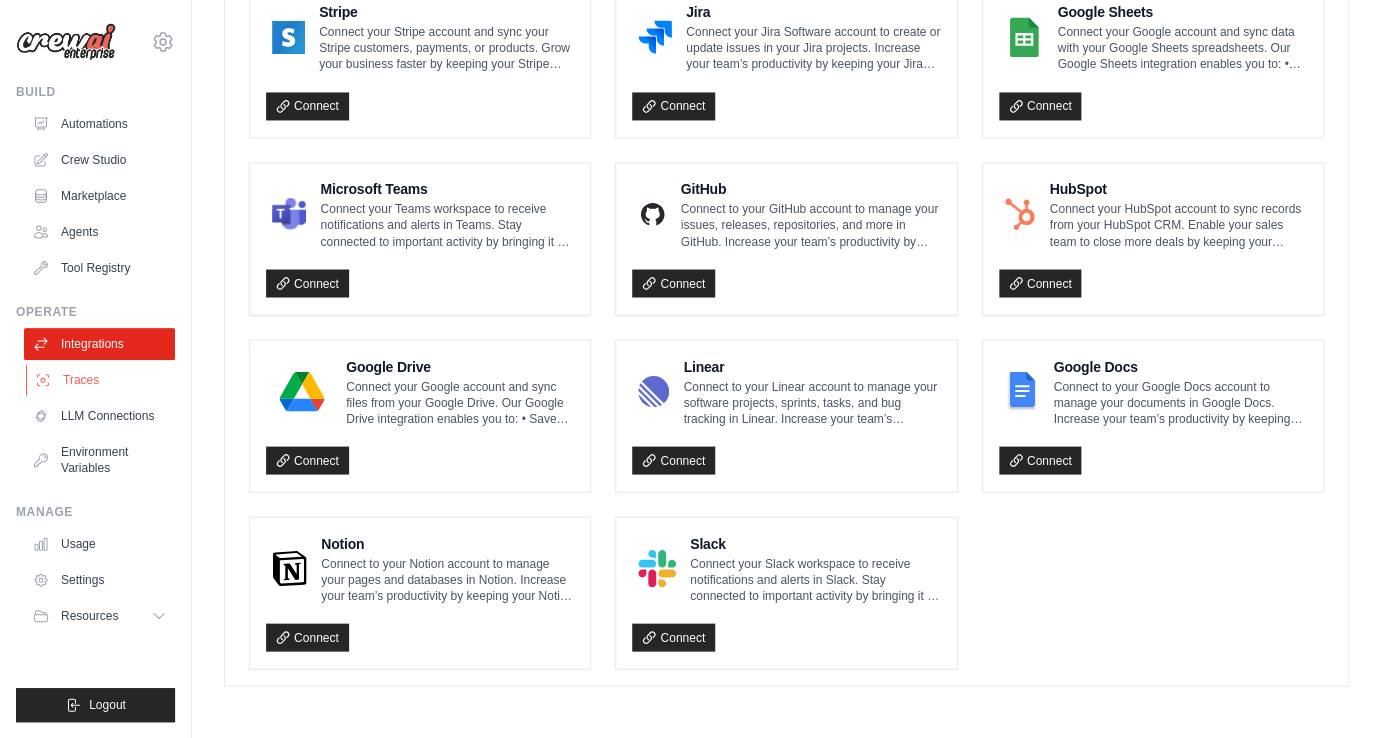 click on "Traces" at bounding box center (101, 380) 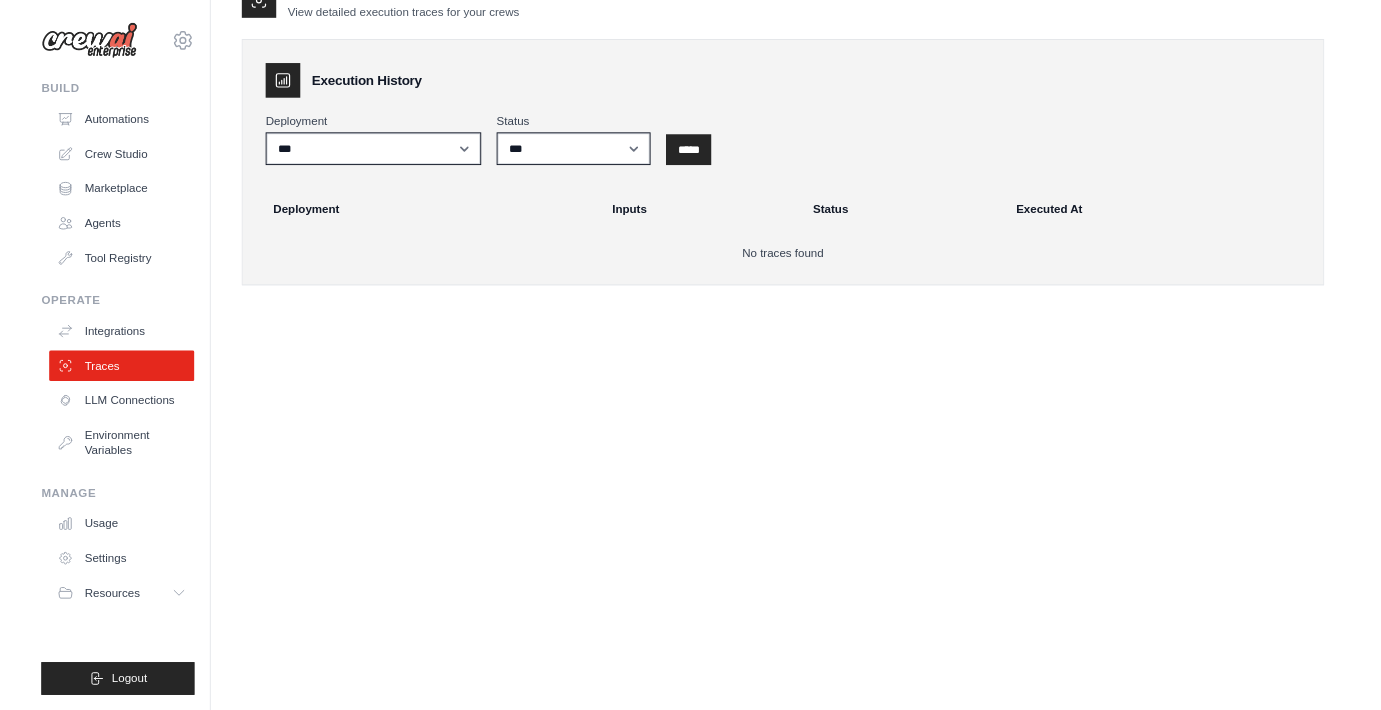 scroll, scrollTop: 0, scrollLeft: 0, axis: both 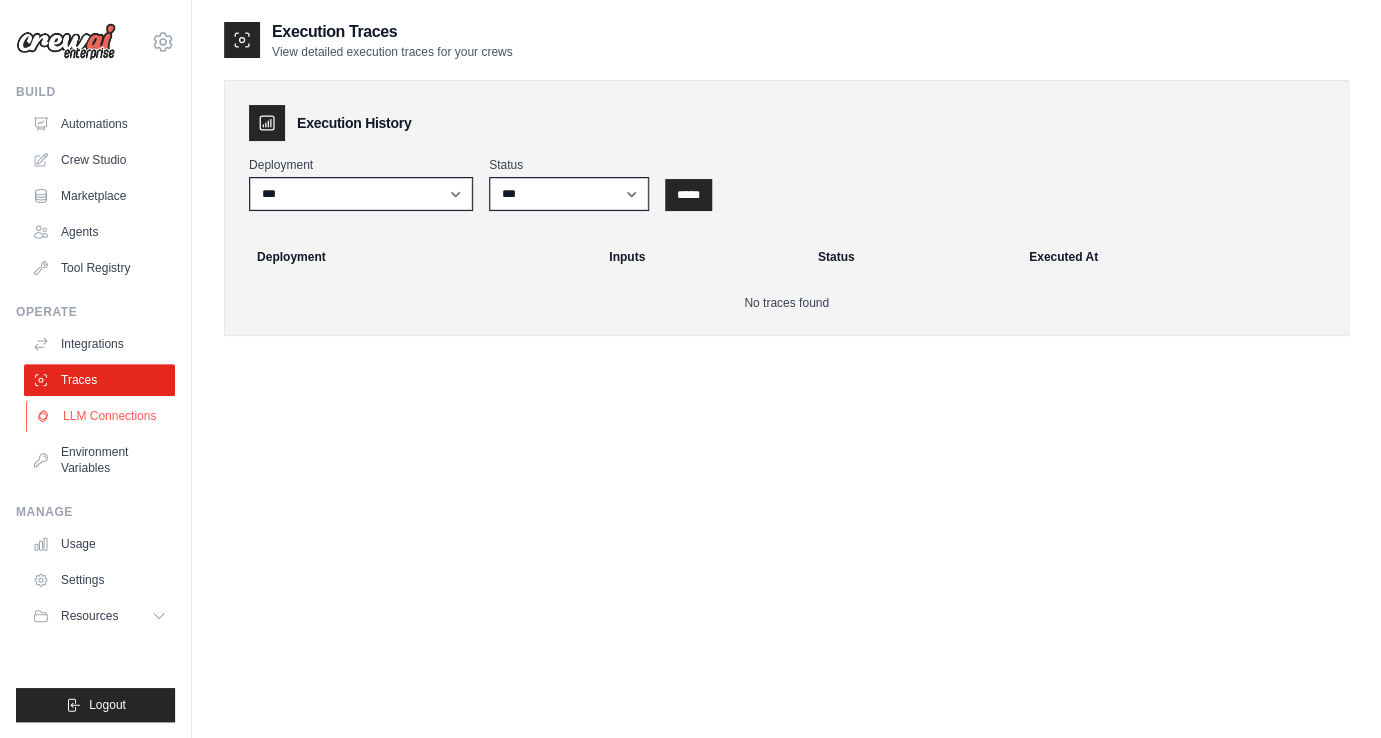 click on "LLM Connections" at bounding box center (101, 416) 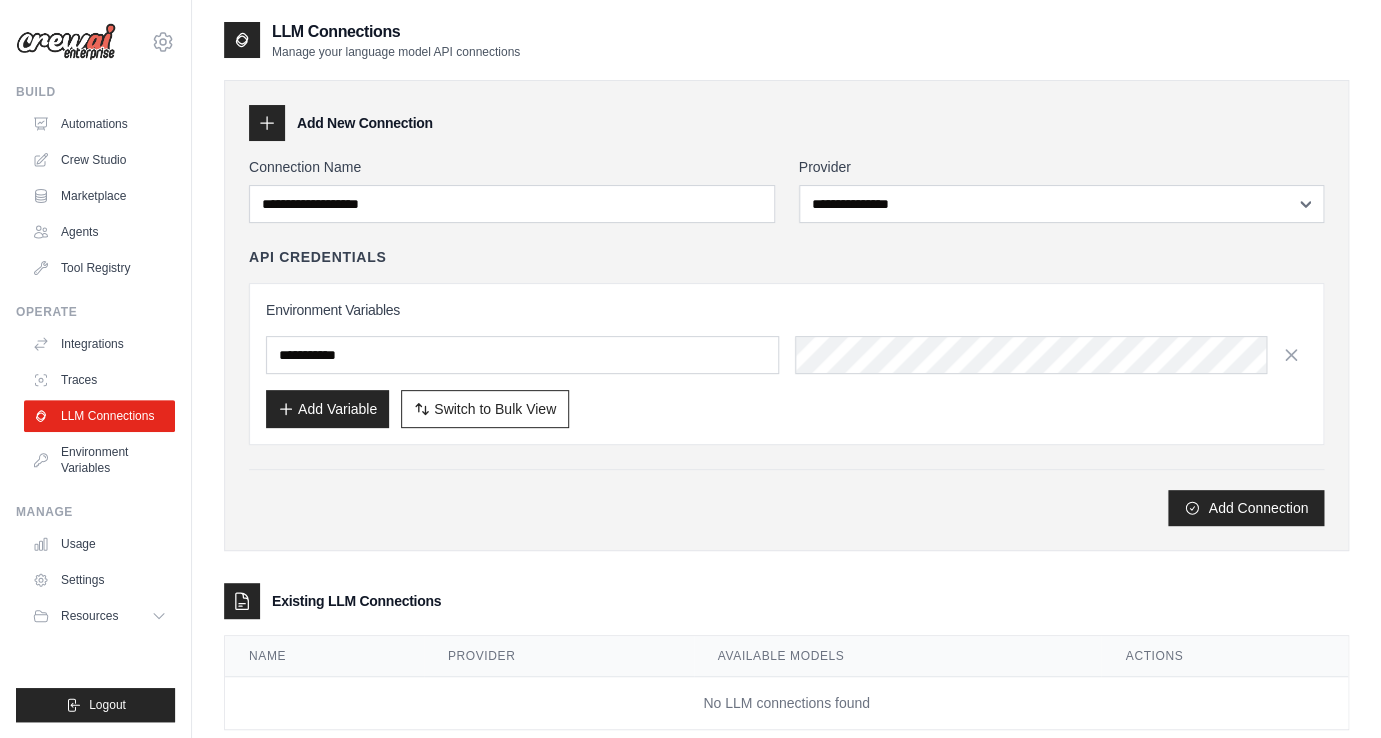 click on "Integrations
Traces
LLM Connections
Environment Variables" at bounding box center (99, 406) 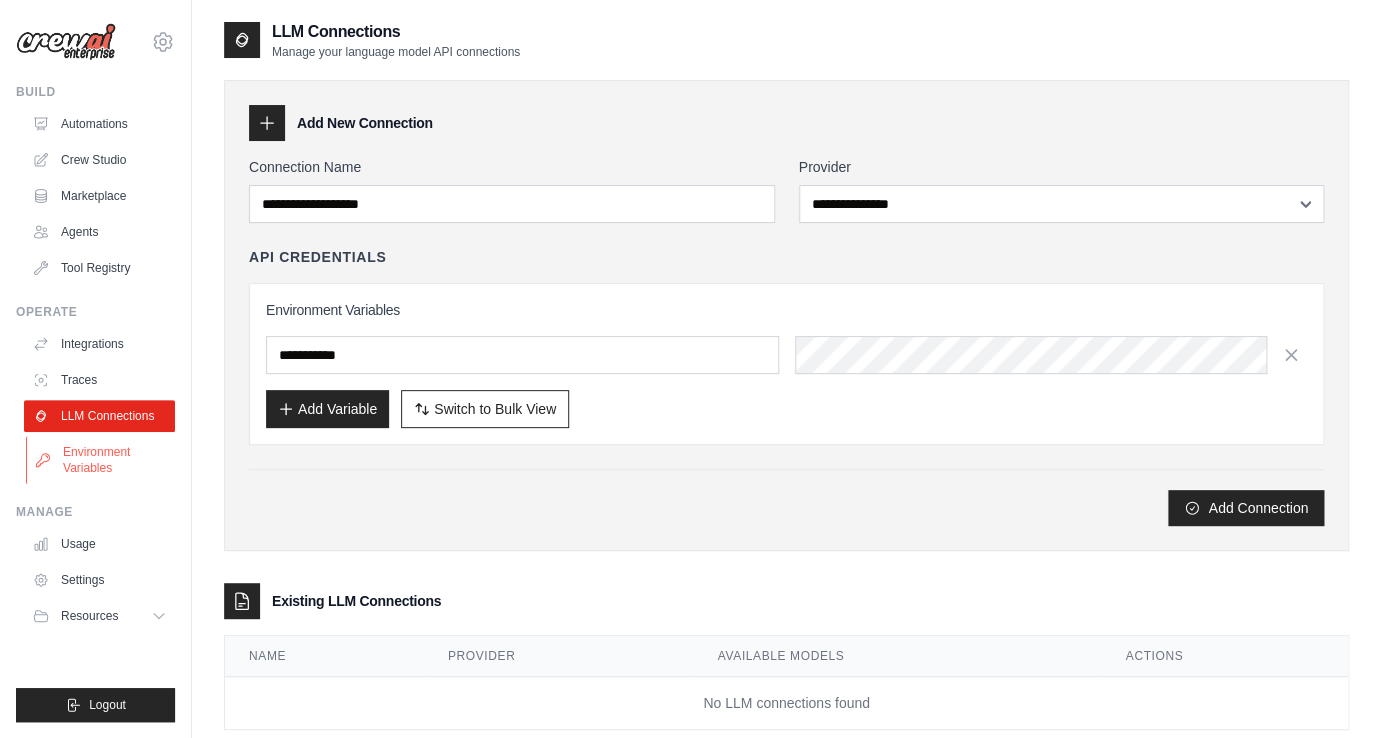 click on "Environment Variables" at bounding box center [101, 460] 